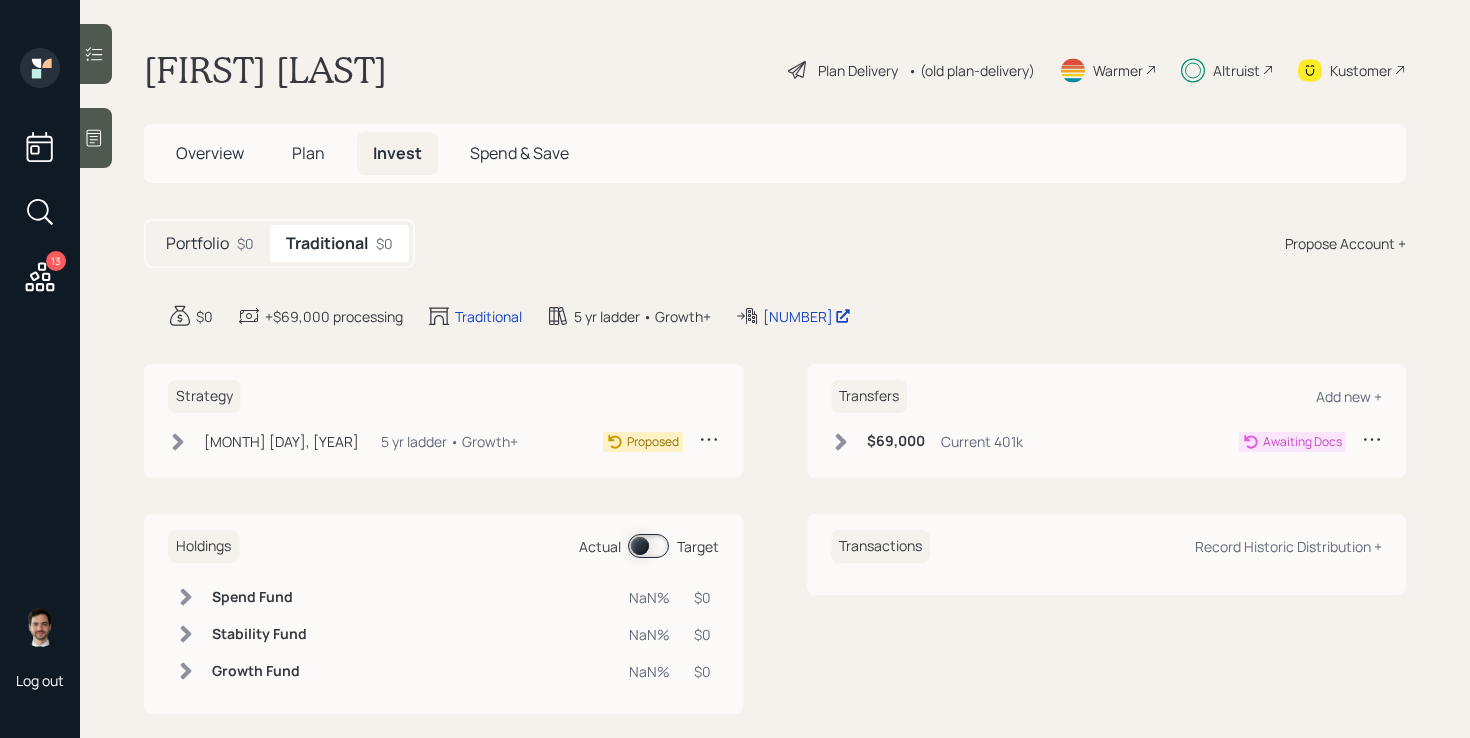 scroll, scrollTop: 0, scrollLeft: 0, axis: both 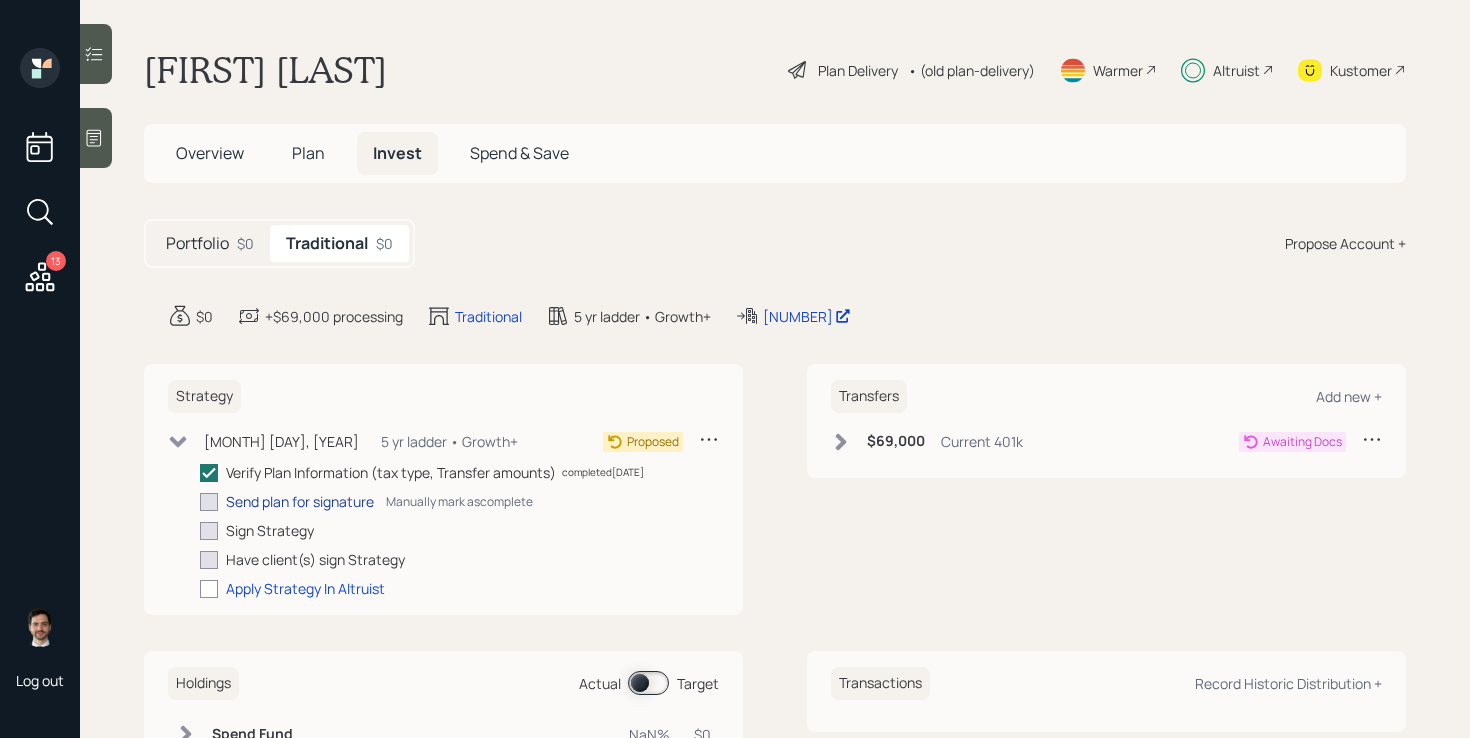 click on "Send plan for signature" at bounding box center [300, 501] 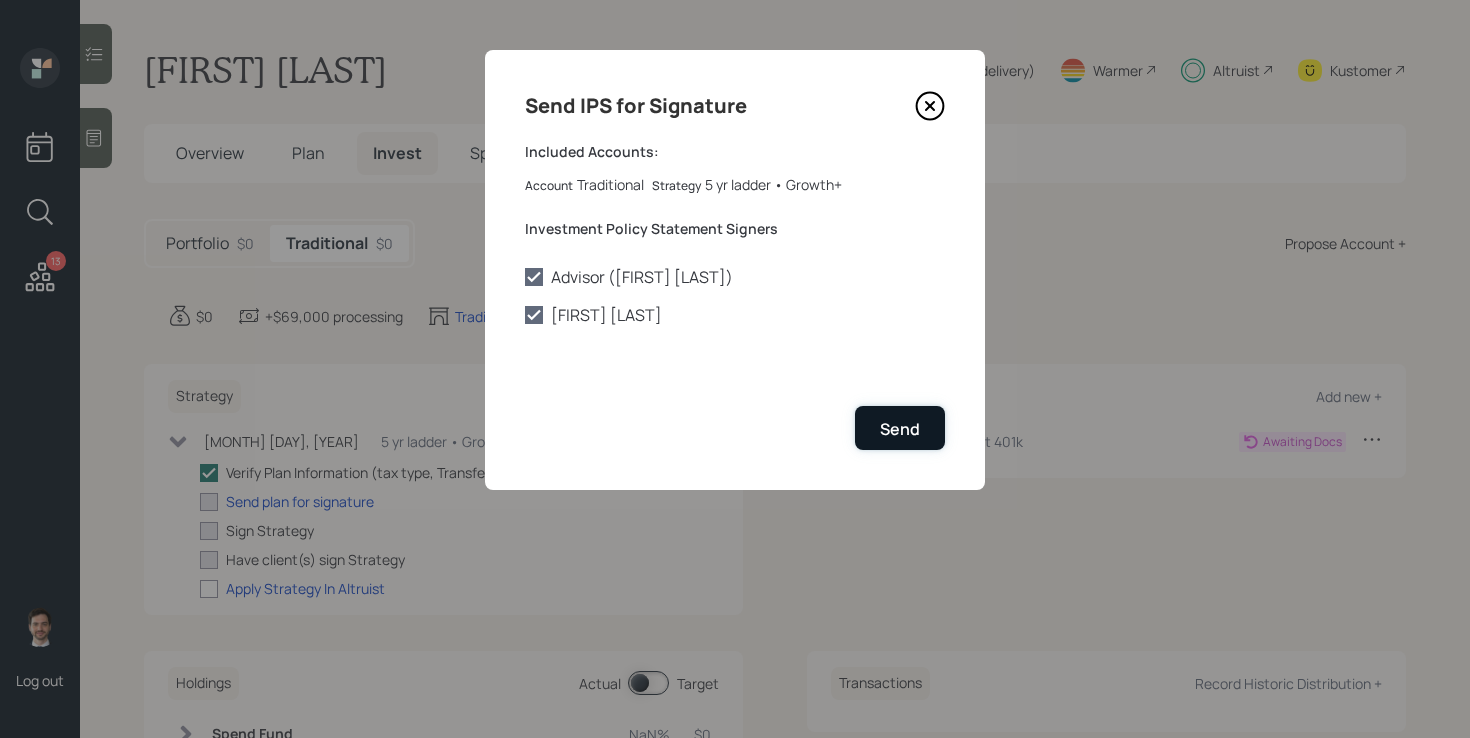 click on "Send" at bounding box center [900, 429] 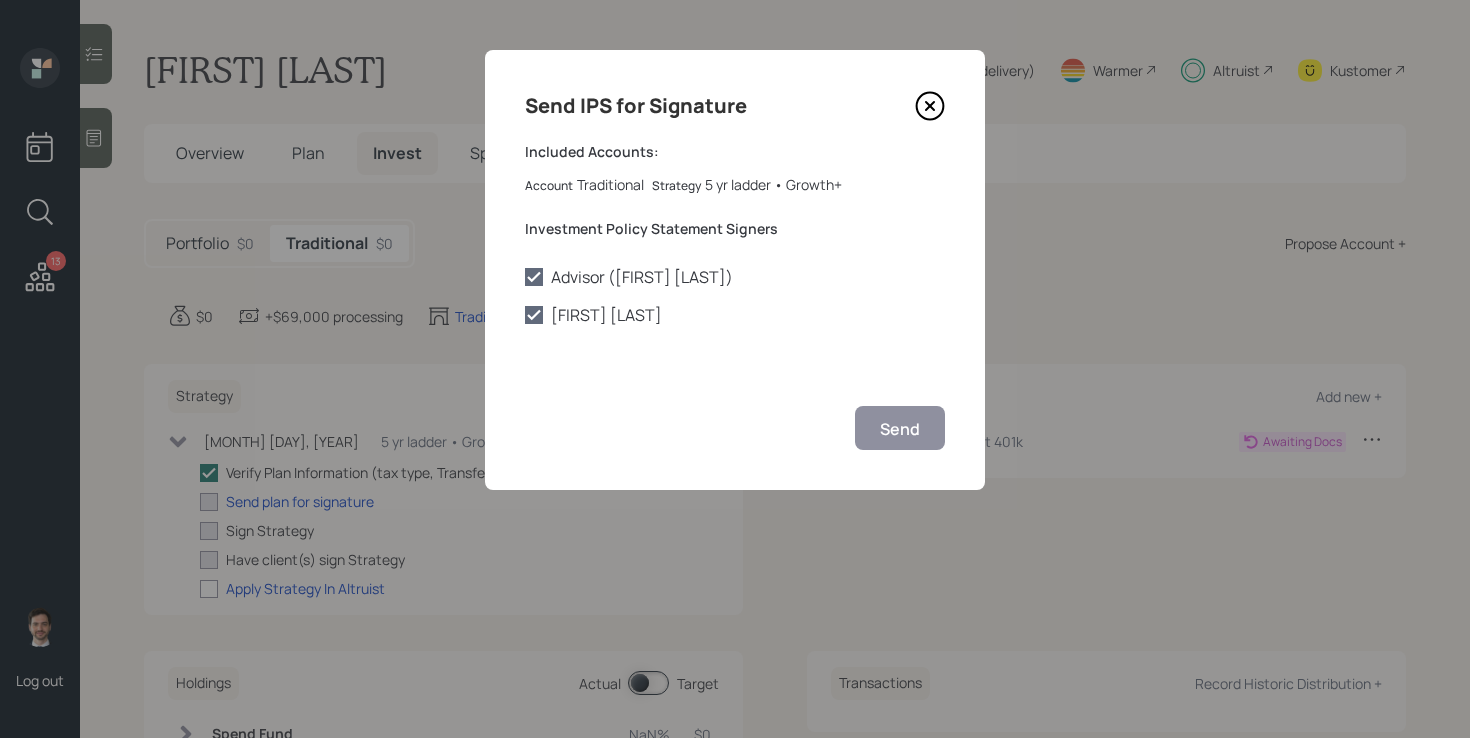 checkbox on "true" 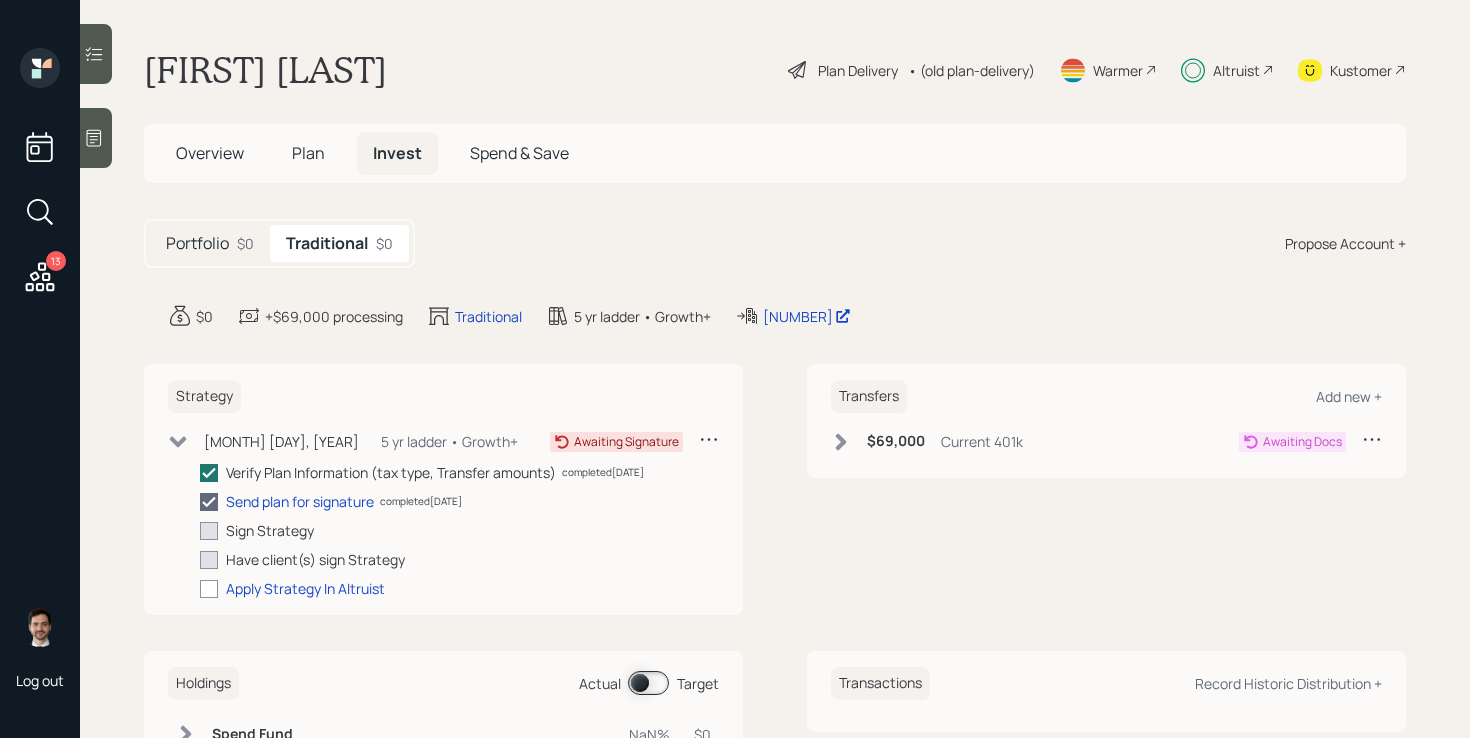 click on "Portfolio $0 Traditional $0 Propose Account +" at bounding box center (775, 243) 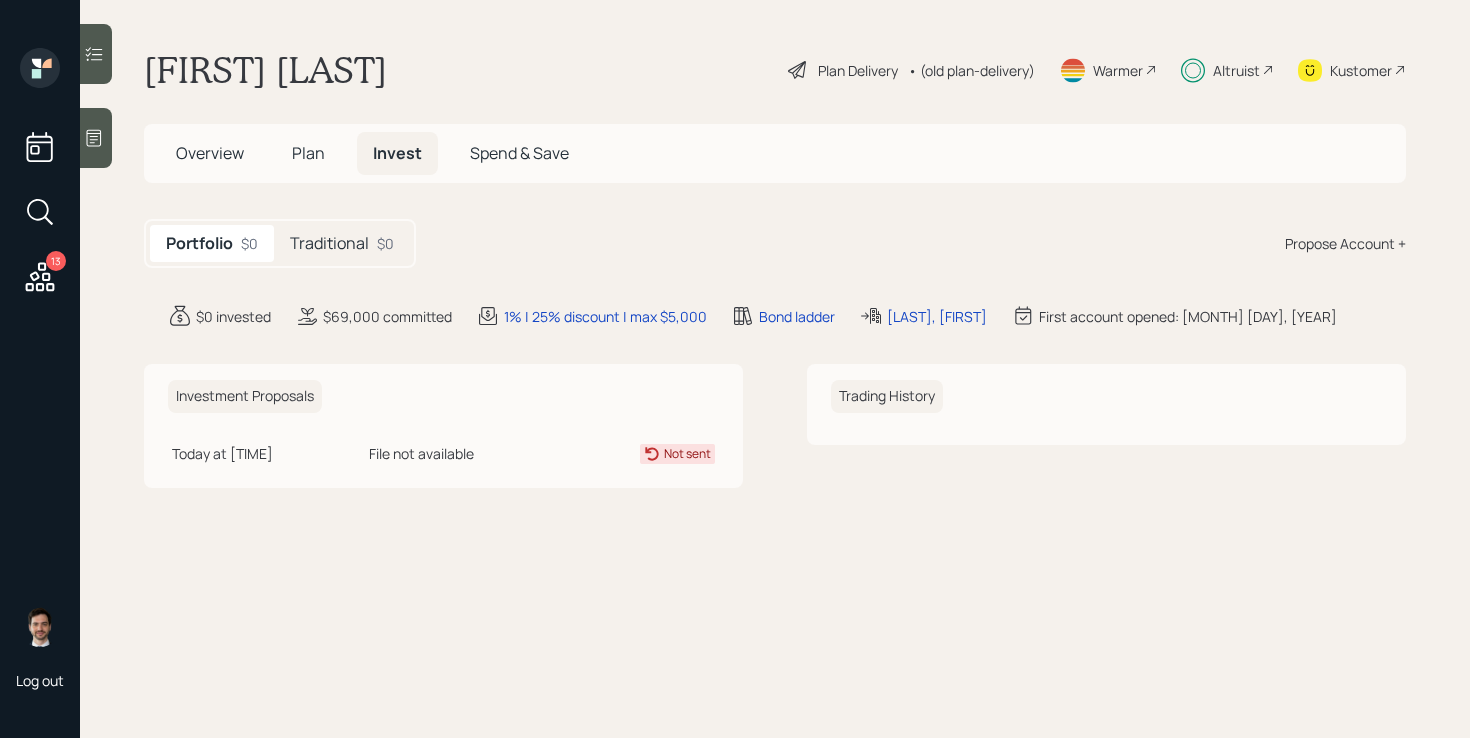 click on "Portfolio $0 Traditional $0 Propose Account +" at bounding box center [775, 243] 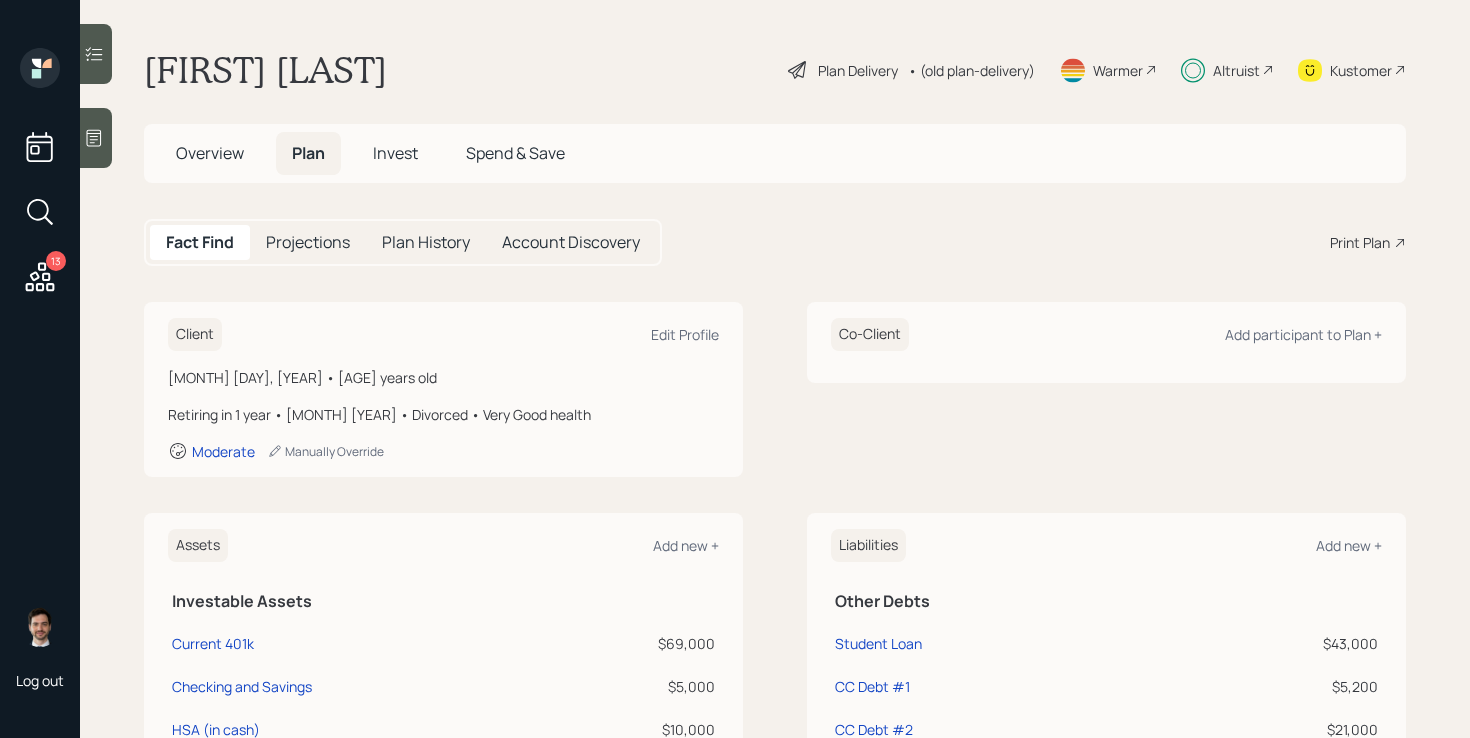 click on "Overview" at bounding box center (210, 153) 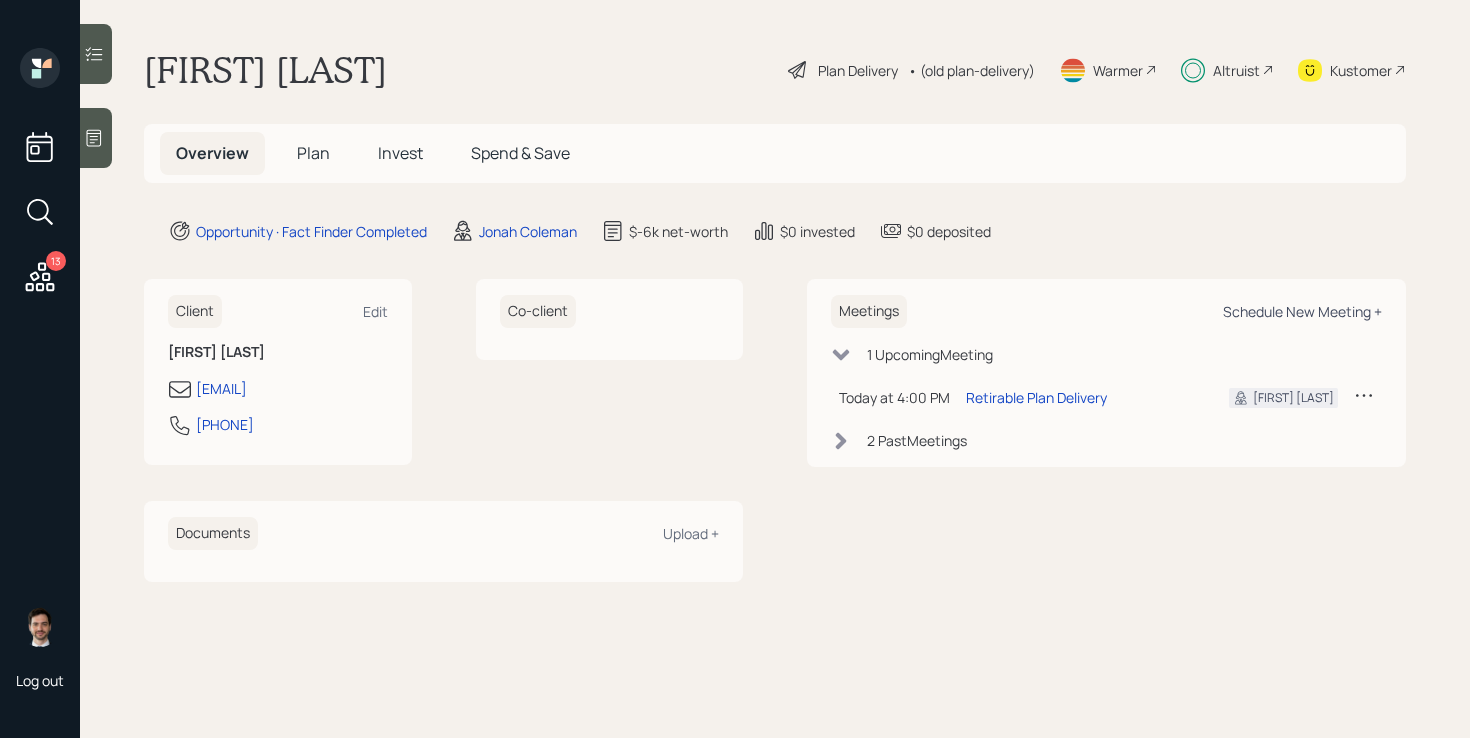 click on "Schedule New Meeting +" at bounding box center [1302, 311] 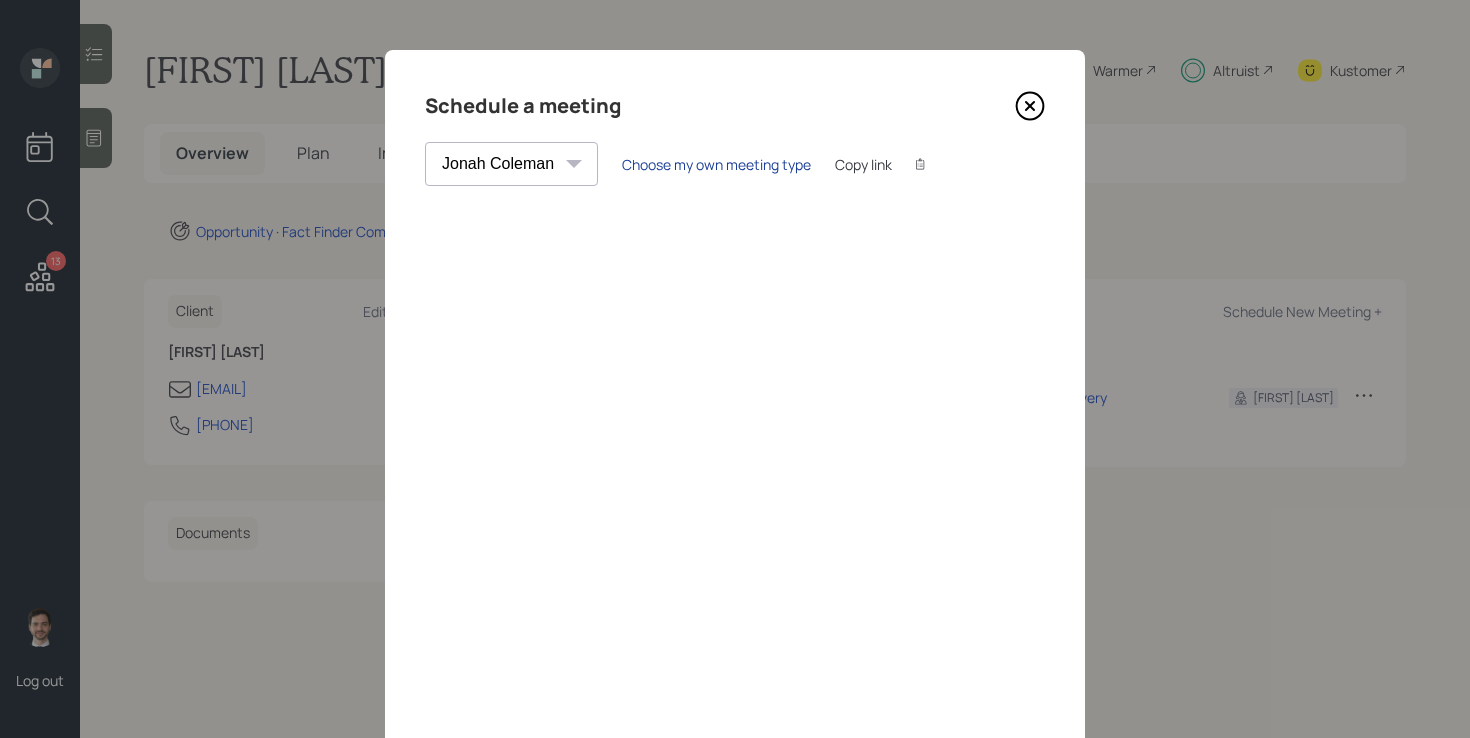 click on "Choose my own meeting type" at bounding box center (716, 164) 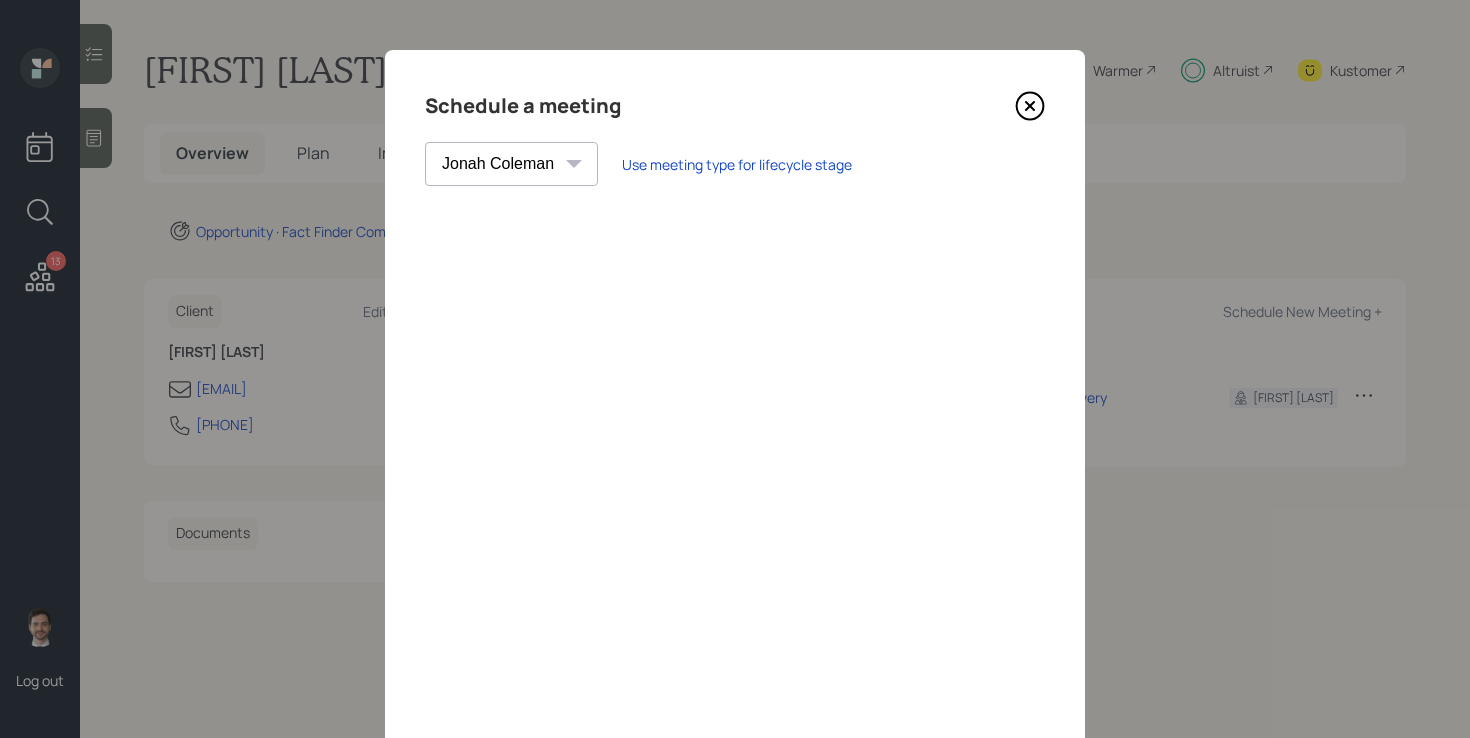 click 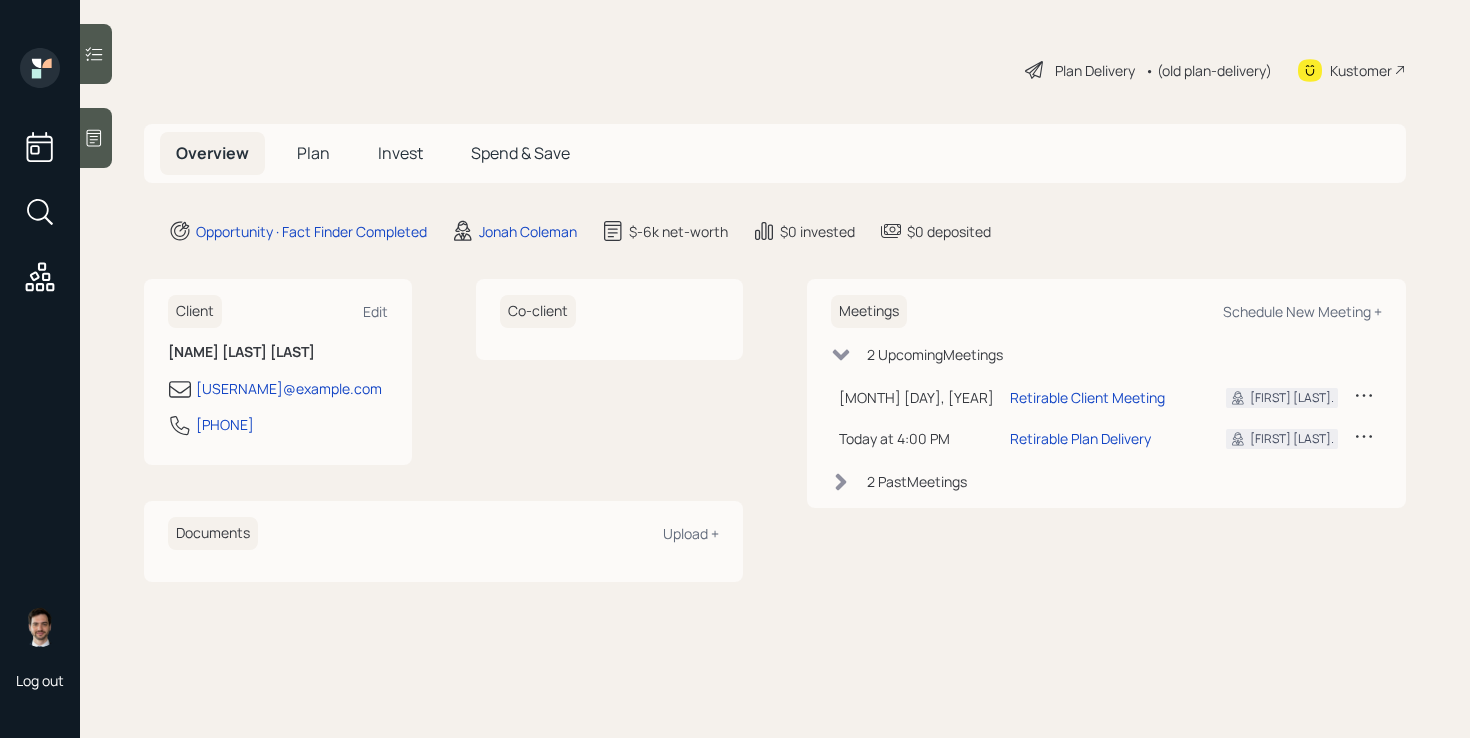 scroll, scrollTop: 0, scrollLeft: 0, axis: both 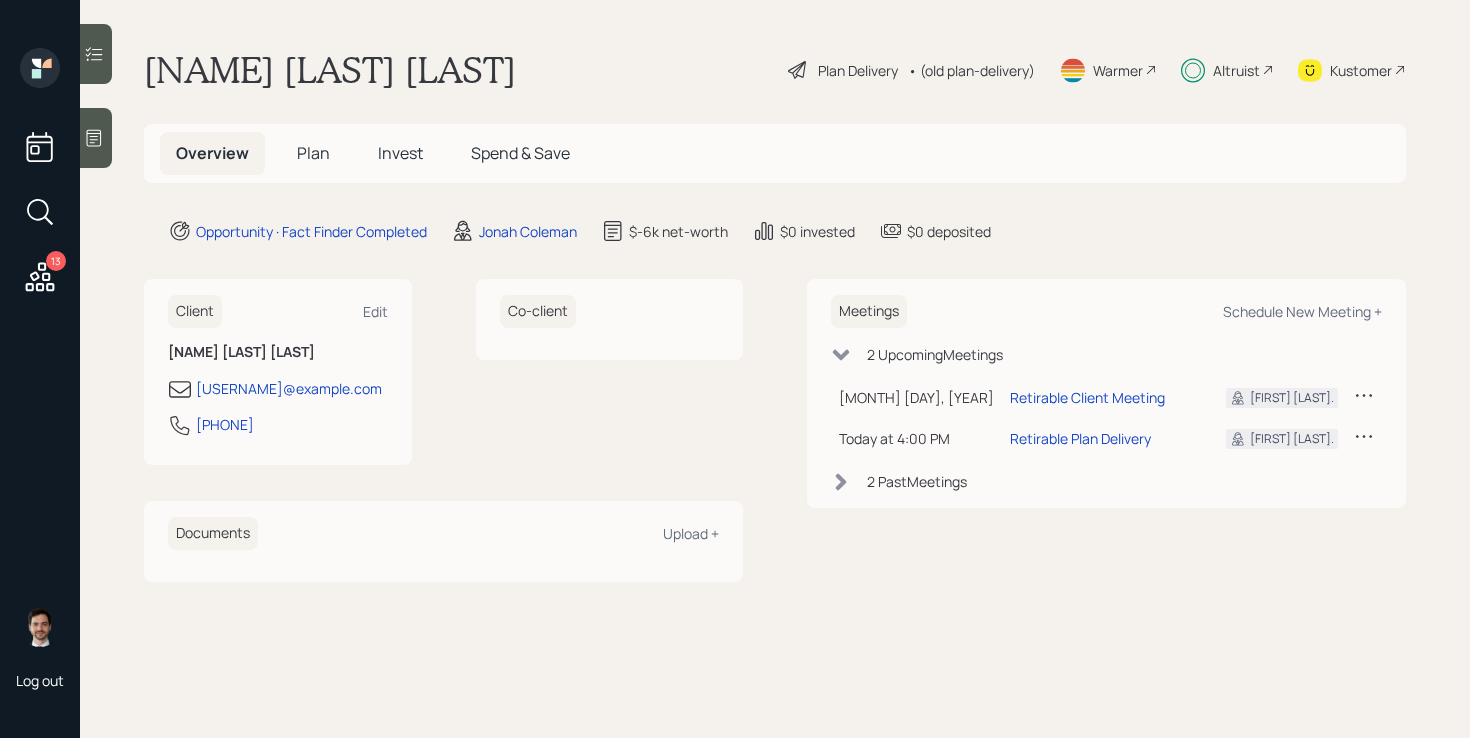 click on "Invest" at bounding box center [400, 153] 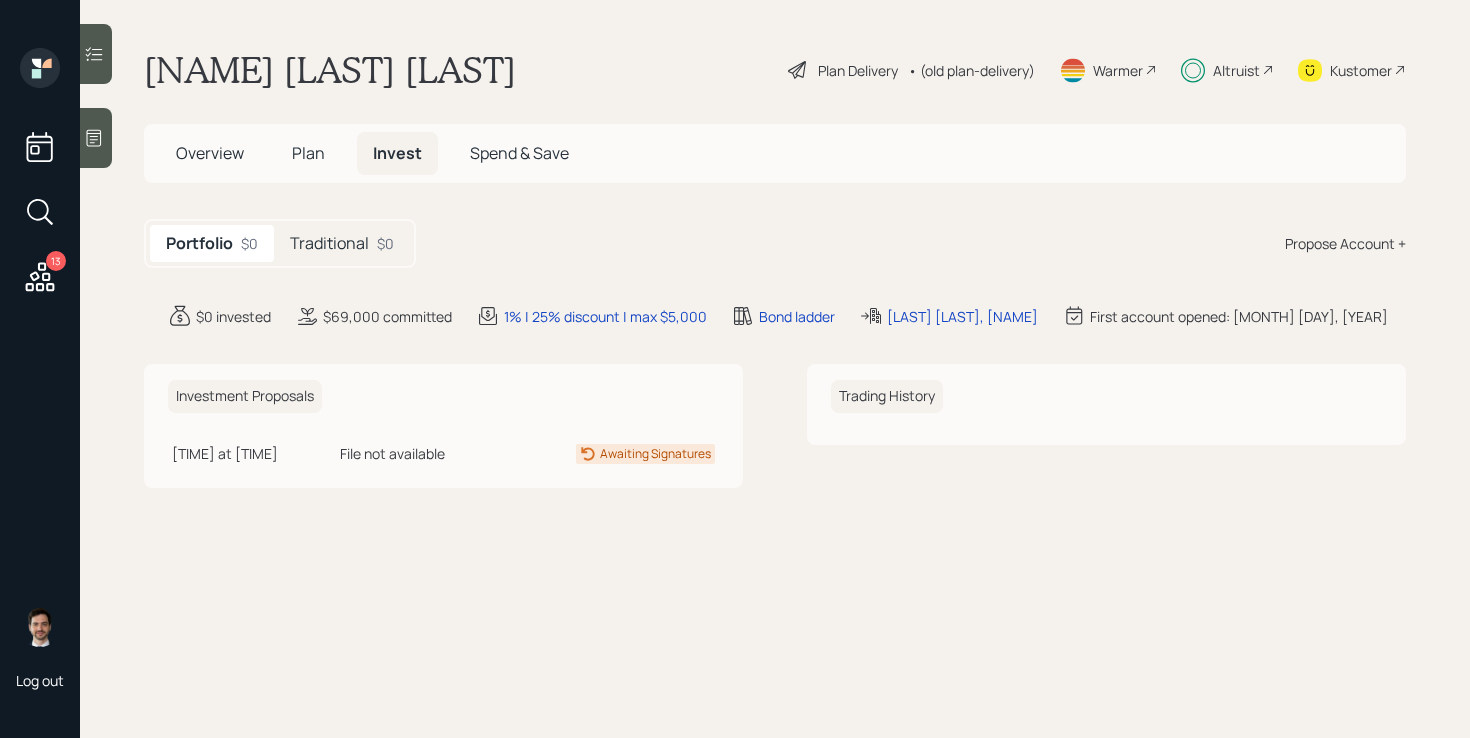 click 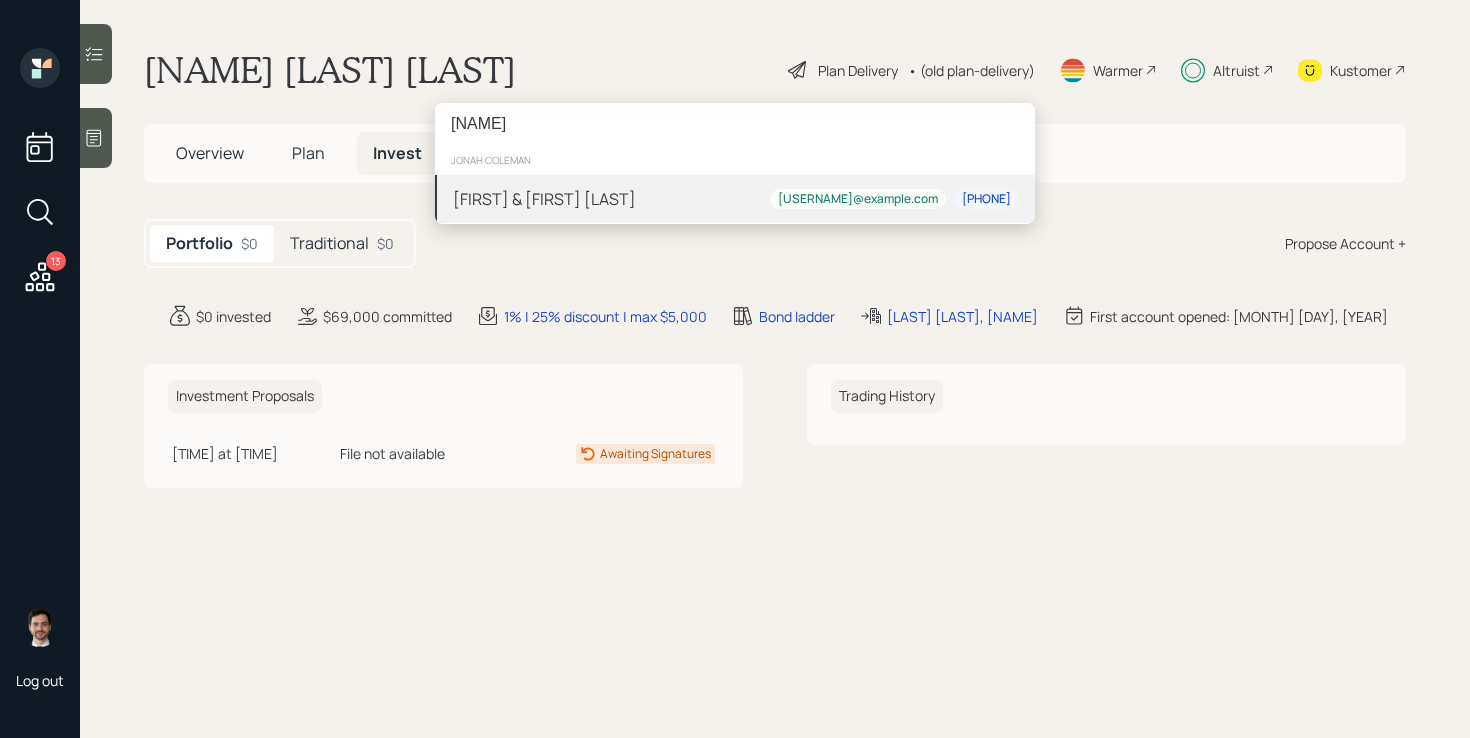 type on "lance lessl" 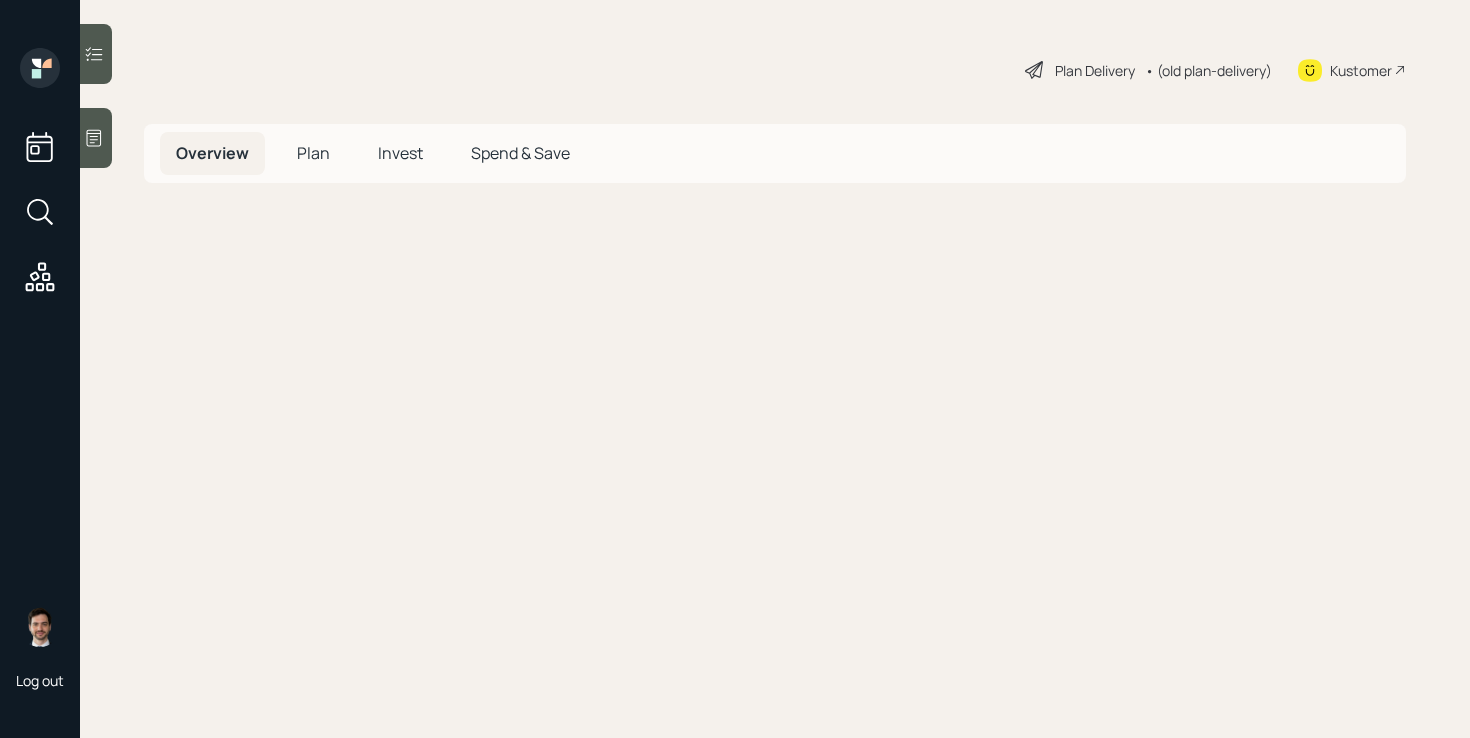 scroll, scrollTop: 0, scrollLeft: 0, axis: both 